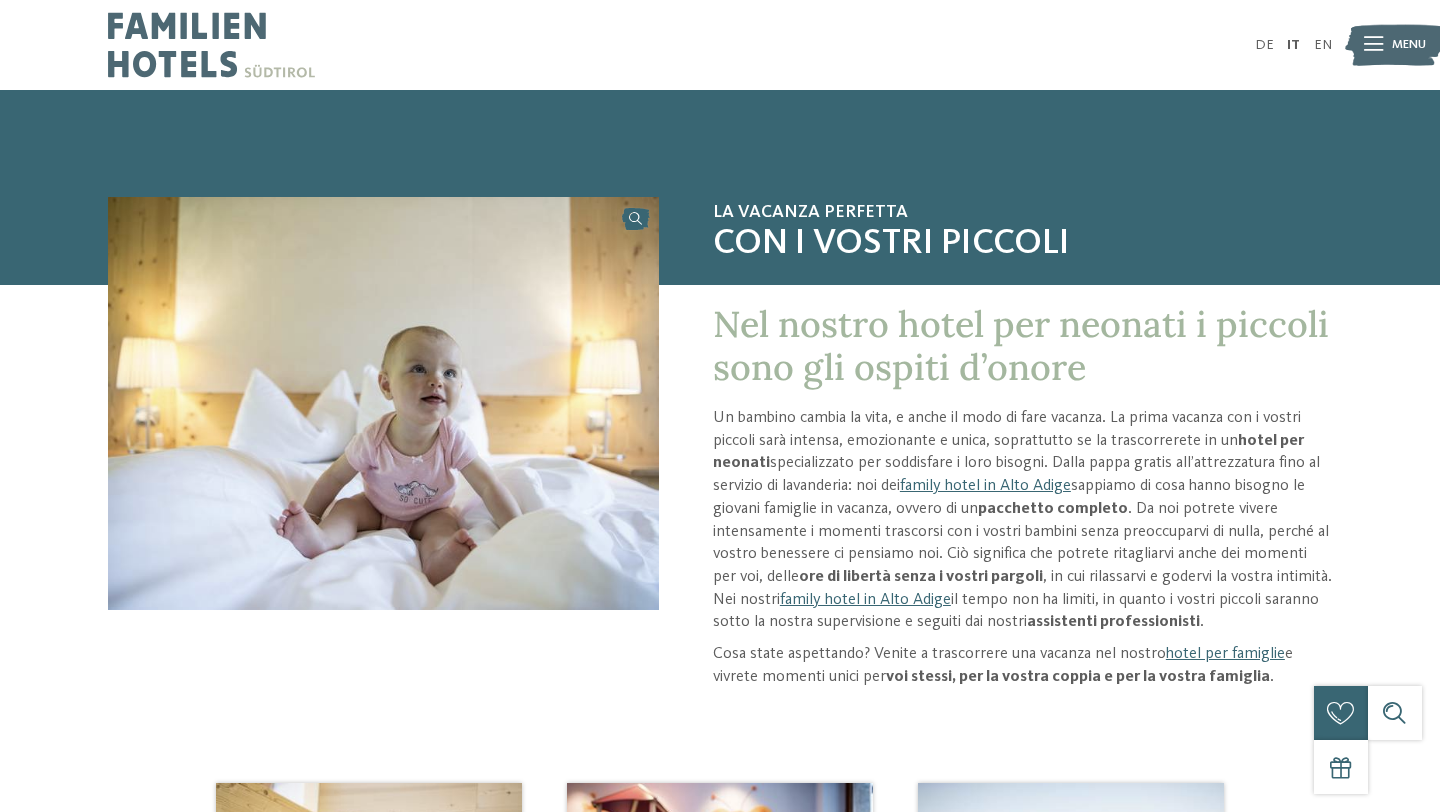 scroll, scrollTop: 0, scrollLeft: 0, axis: both 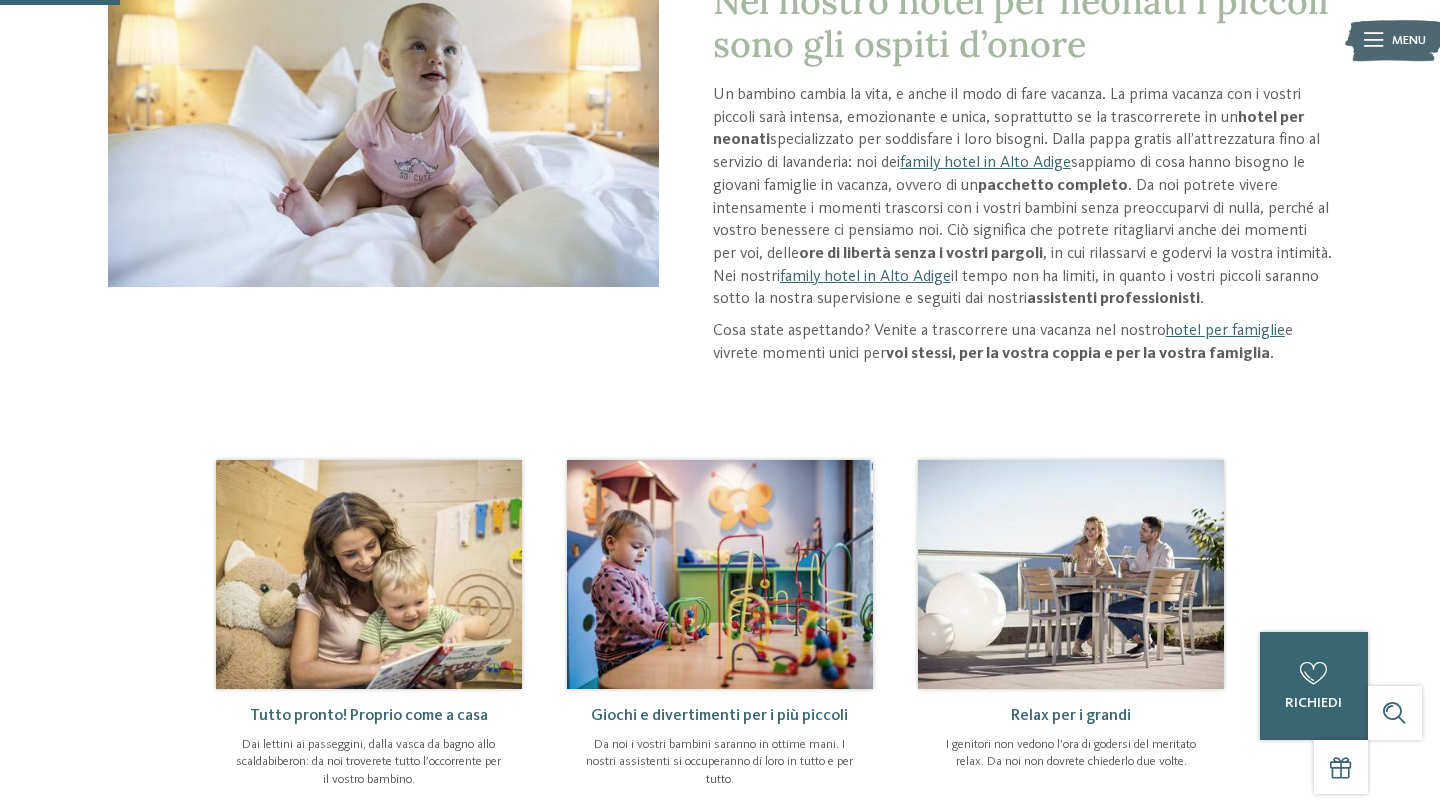 click at bounding box center [720, 574] 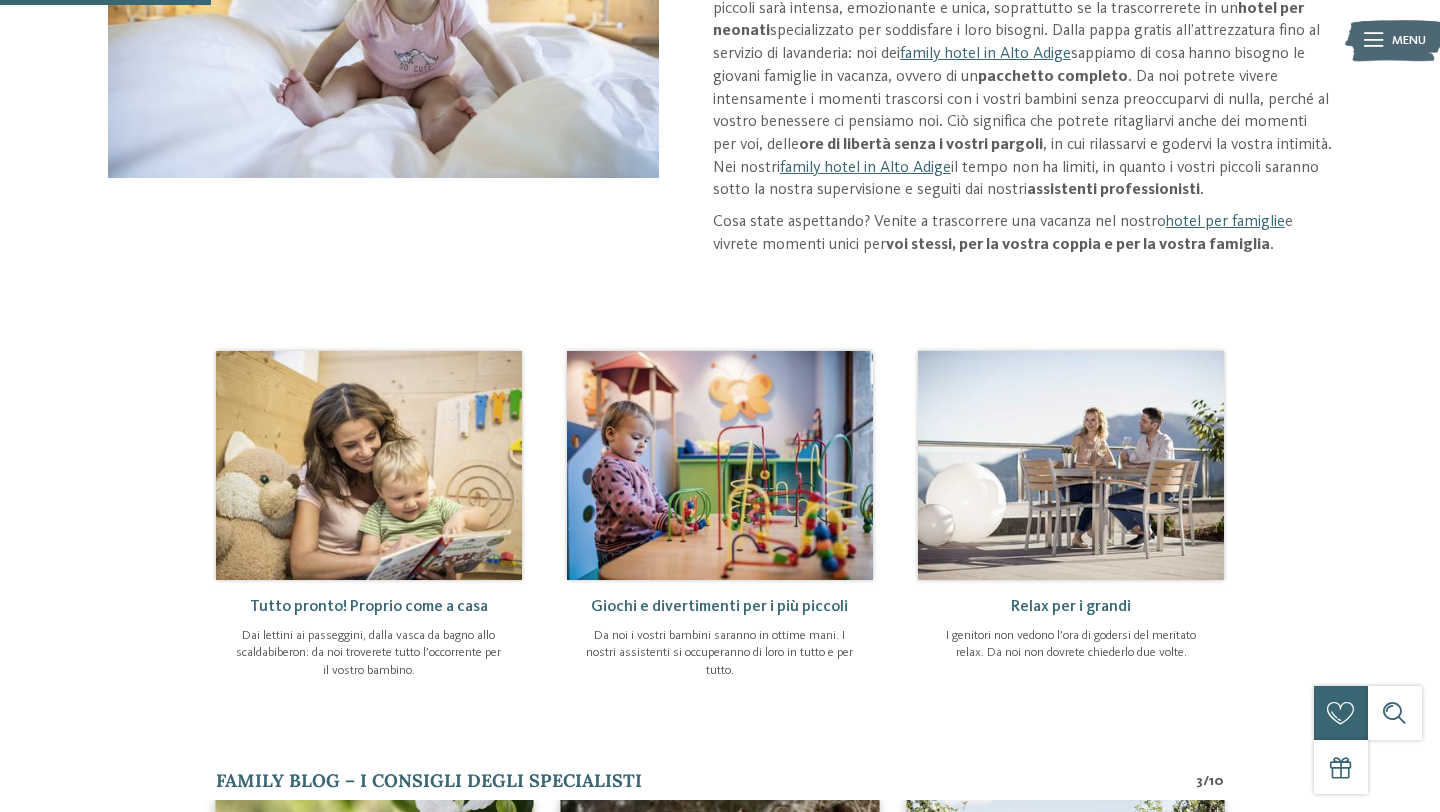 scroll, scrollTop: 567, scrollLeft: 0, axis: vertical 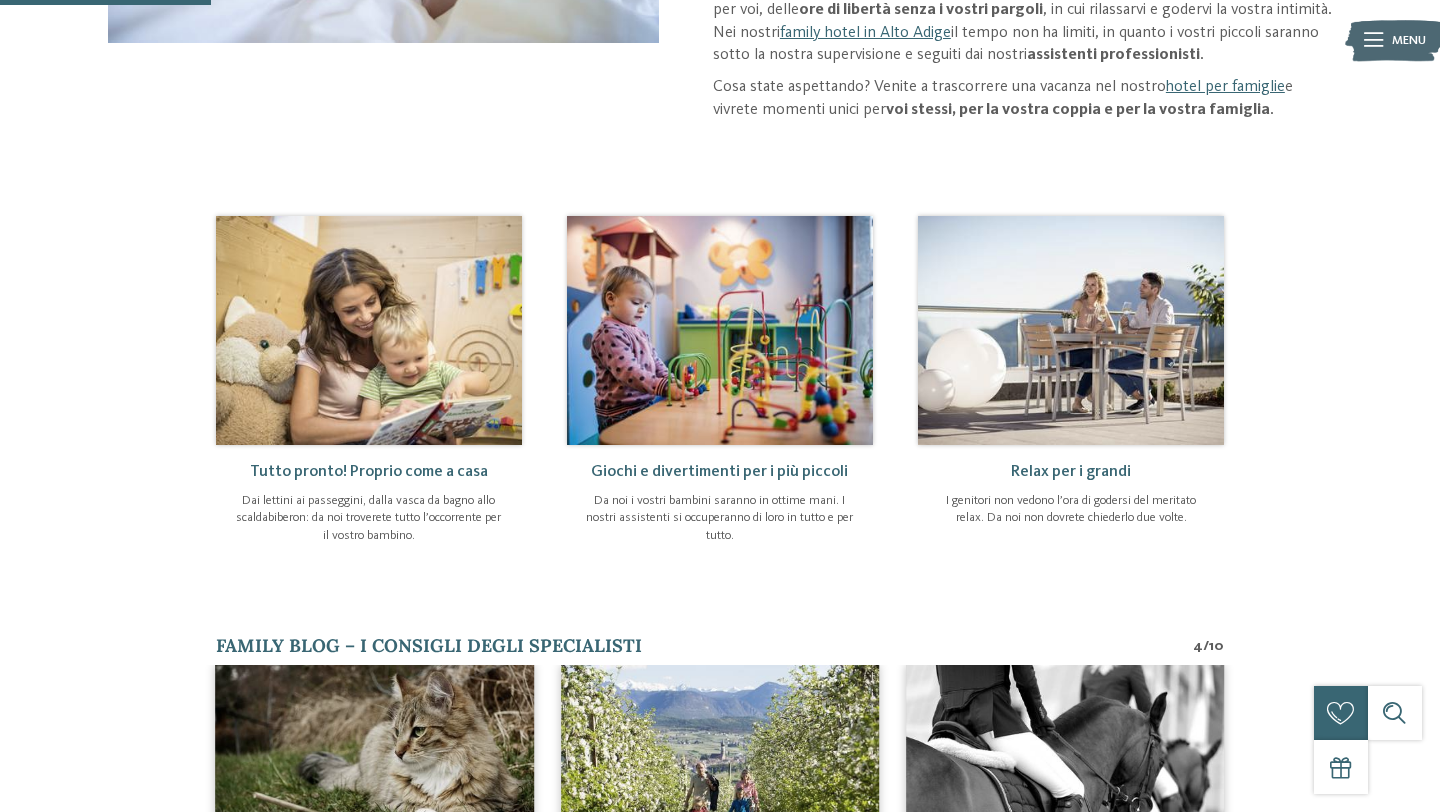 click on "Giochi e divertimenti per i più piccoli" at bounding box center [719, 472] 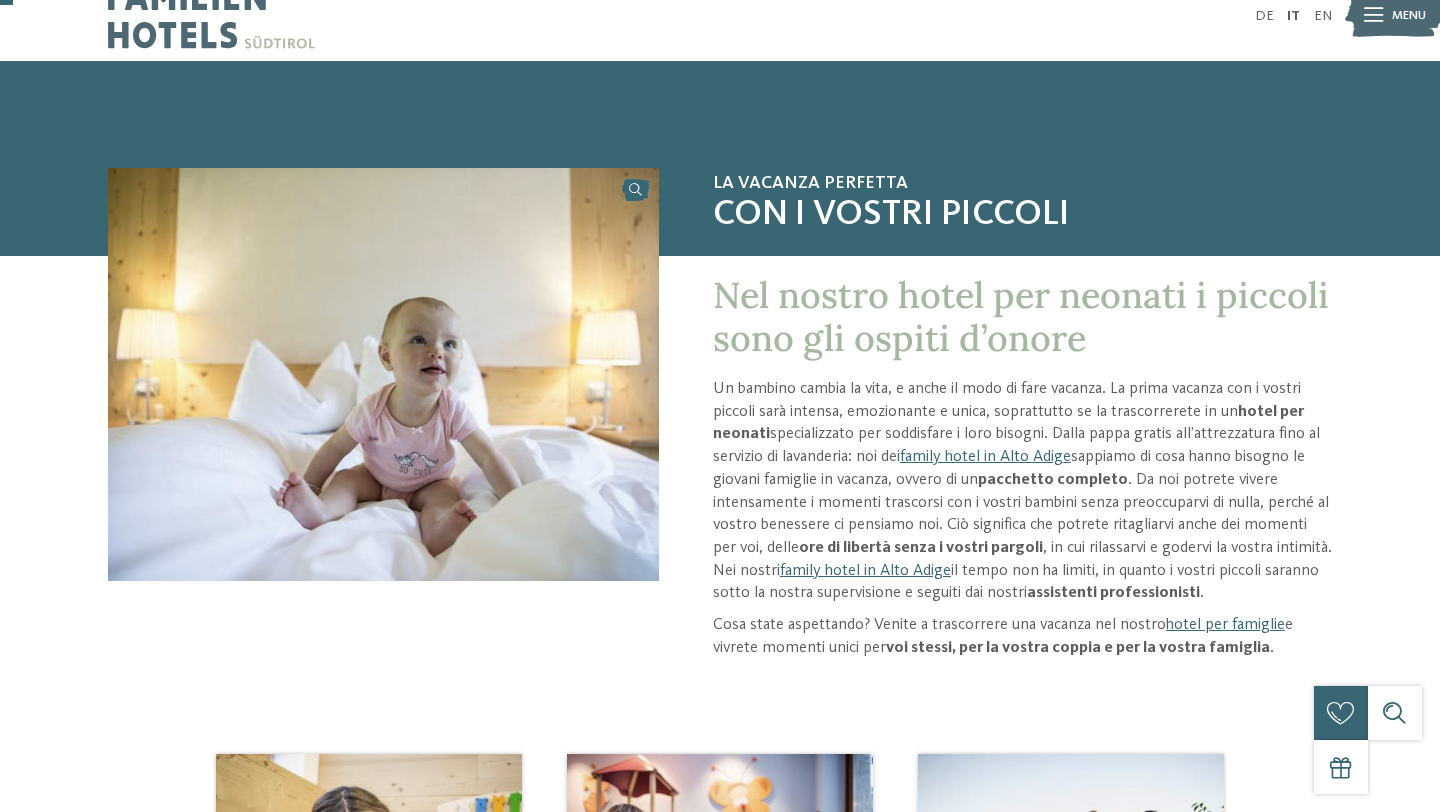 scroll, scrollTop: 0, scrollLeft: 0, axis: both 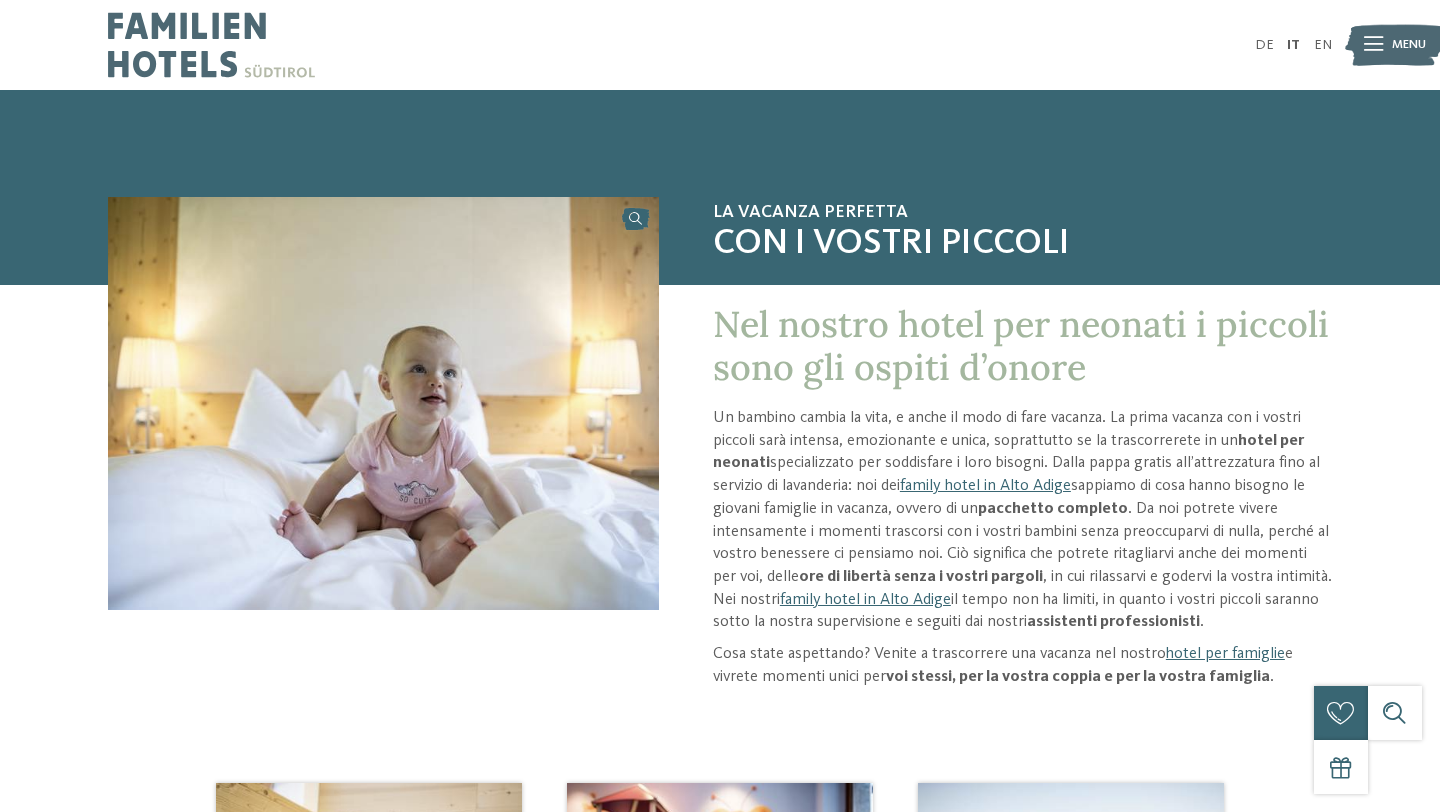 click on "La vacanza perfetta" at bounding box center (1022, 213) 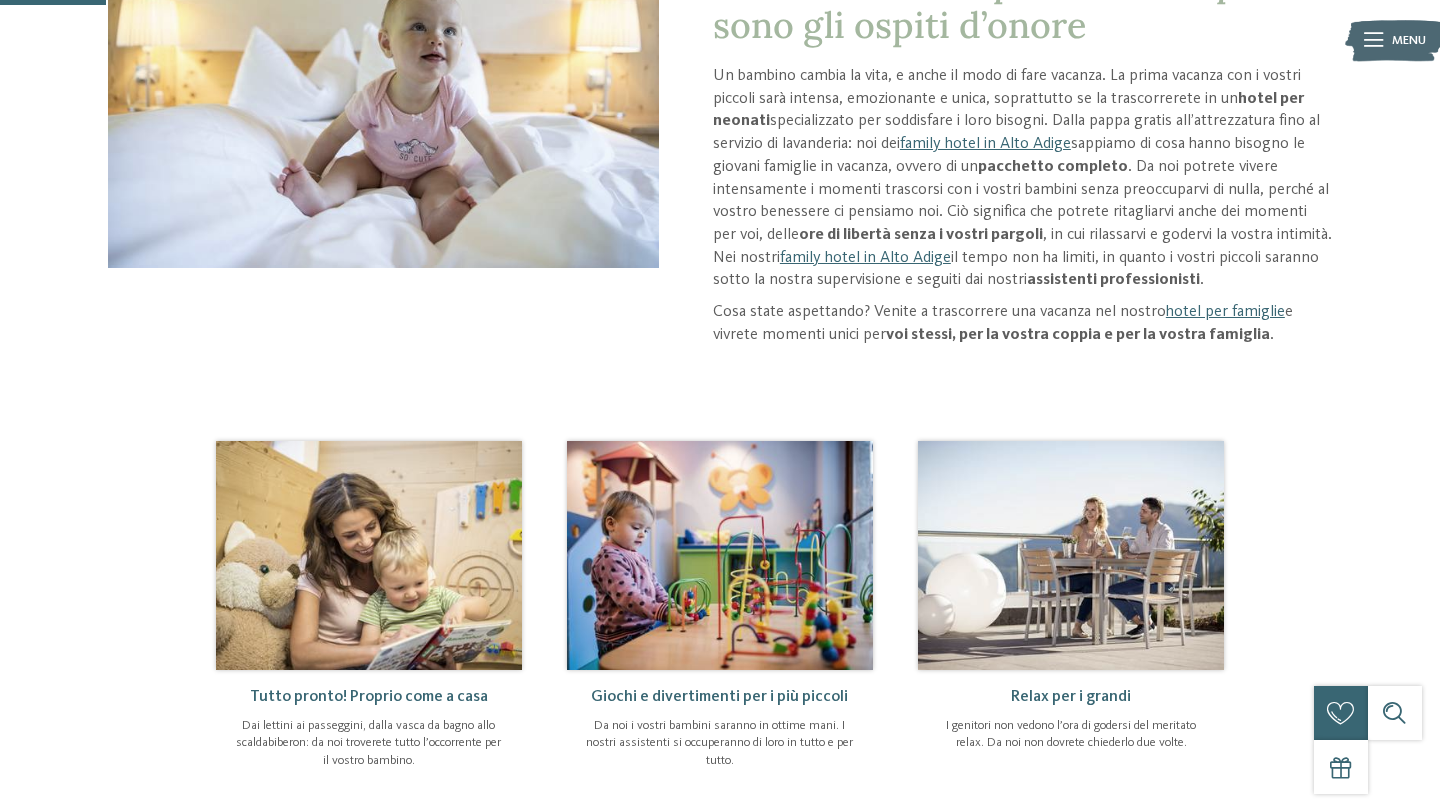 scroll, scrollTop: 261, scrollLeft: 0, axis: vertical 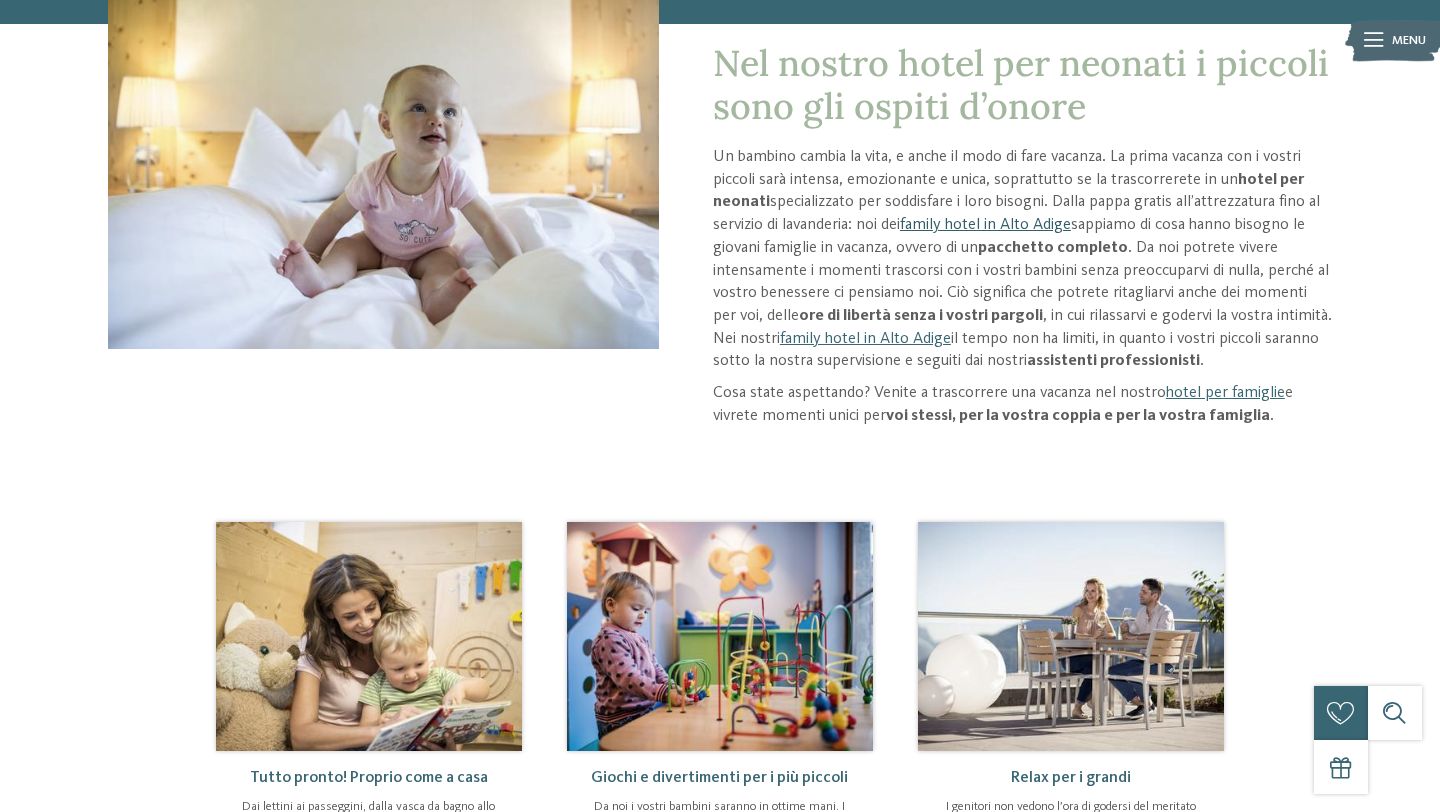 click on "family hotel in Alto Adige" at bounding box center (985, 225) 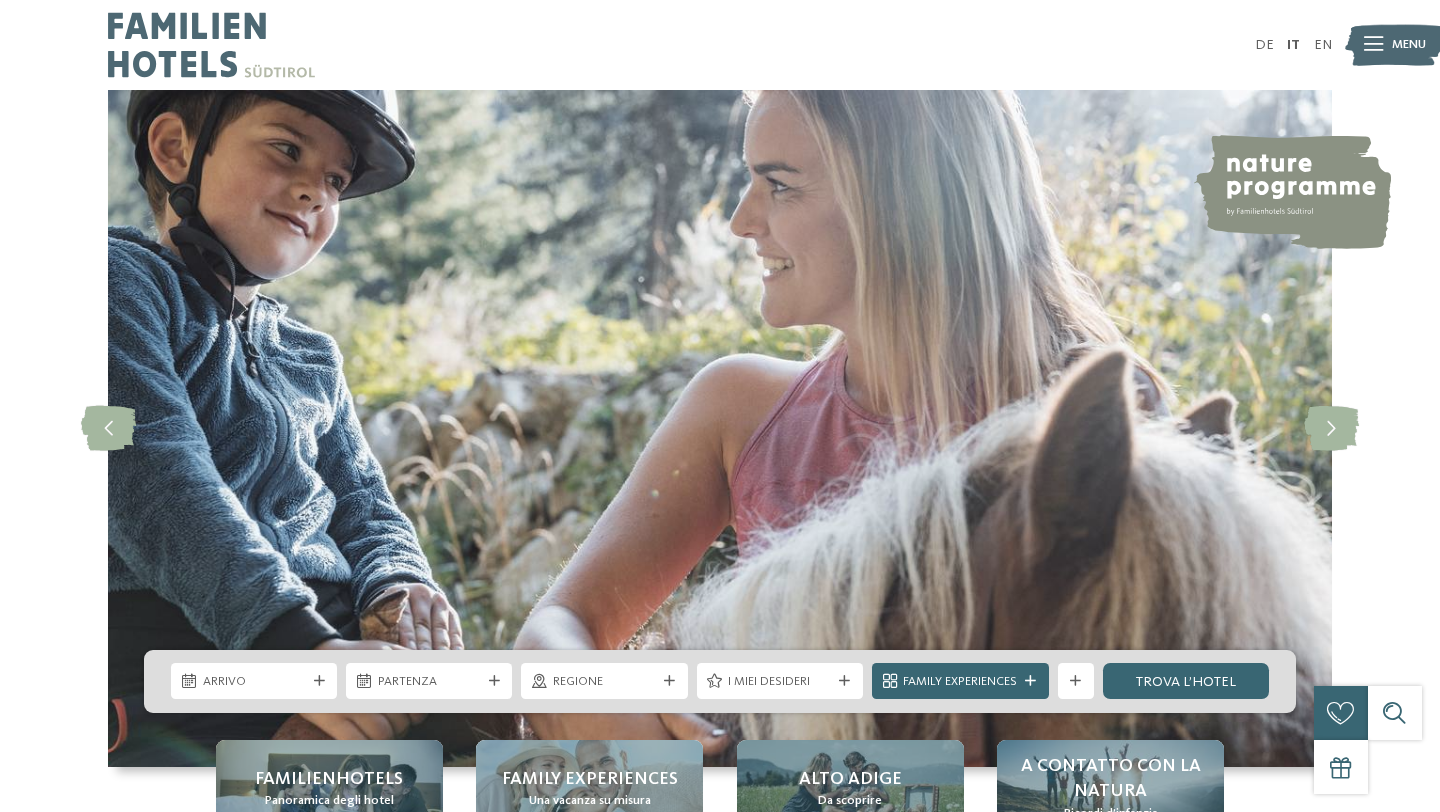 scroll, scrollTop: 0, scrollLeft: 0, axis: both 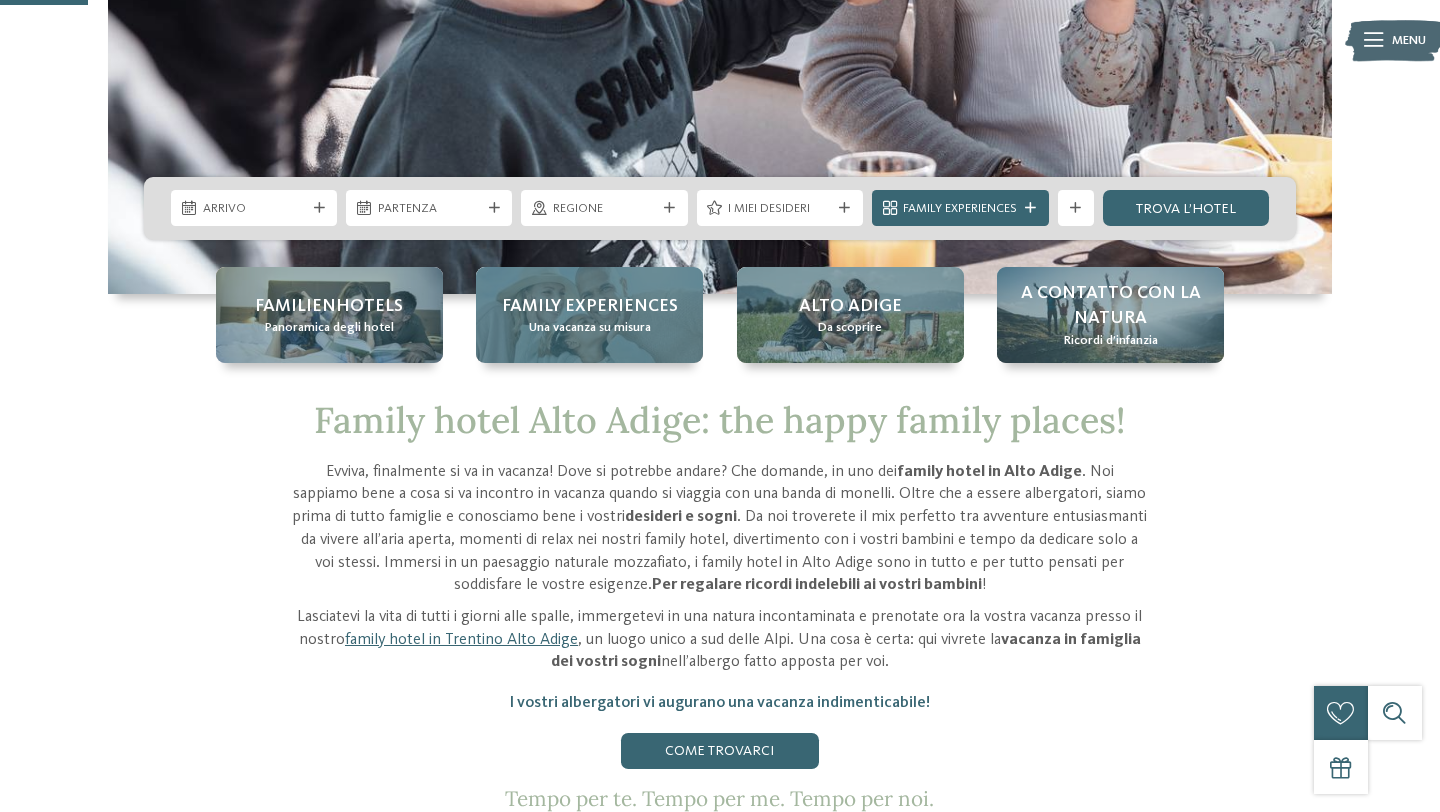 click on "Family experiences
Una vacanza su misura" at bounding box center [589, 315] 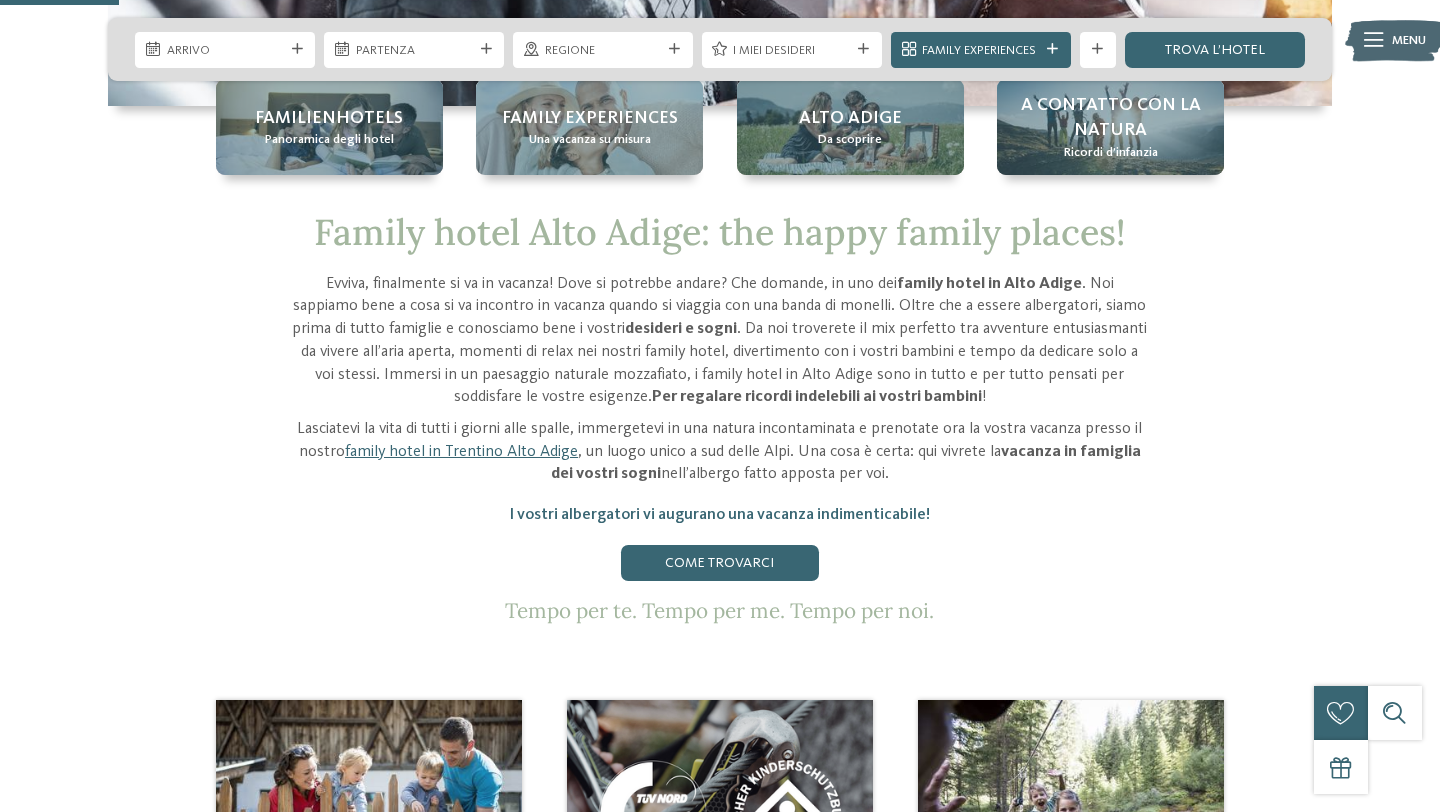 scroll, scrollTop: 683, scrollLeft: 0, axis: vertical 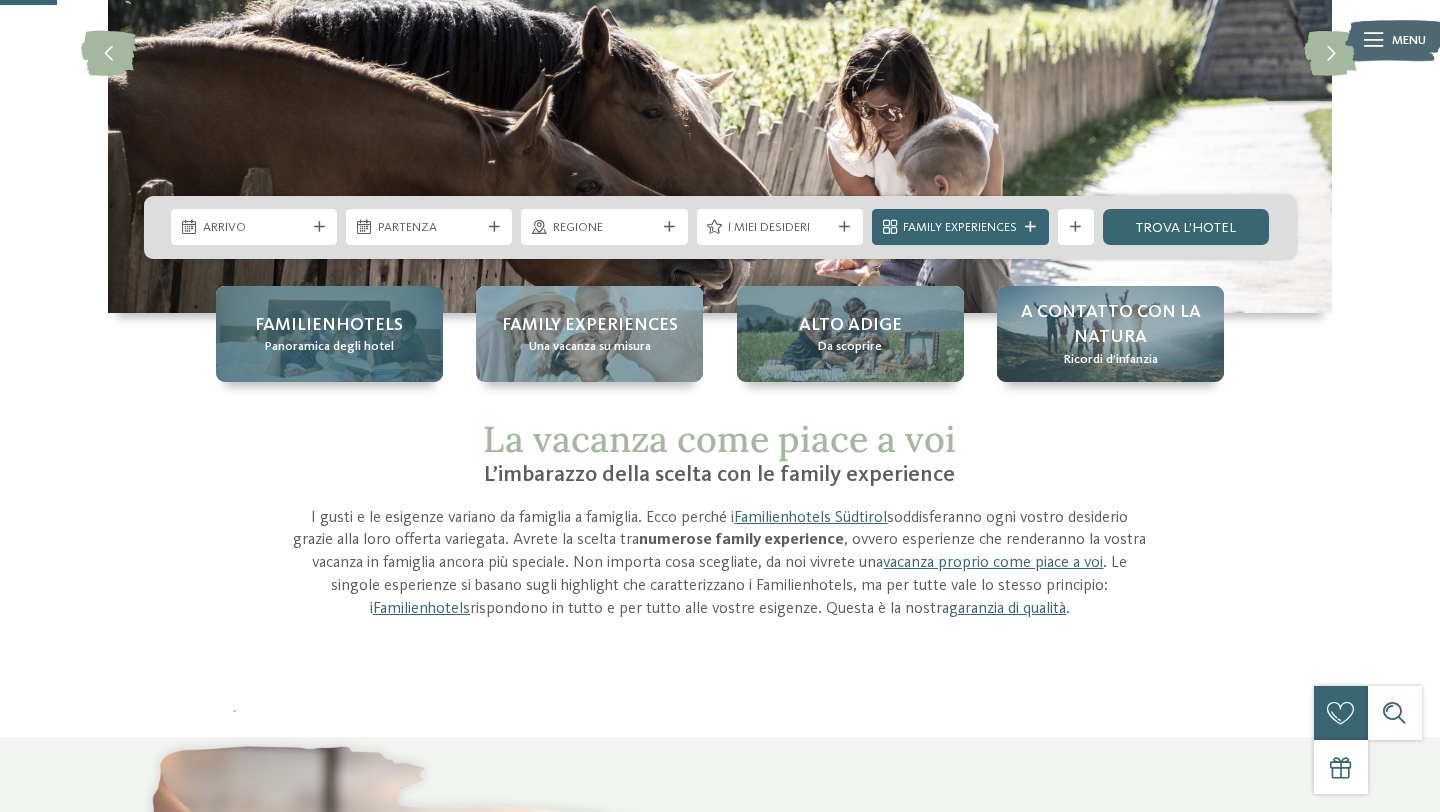 click on "Familienhotels
Panoramica degli hotel" at bounding box center (329, 334) 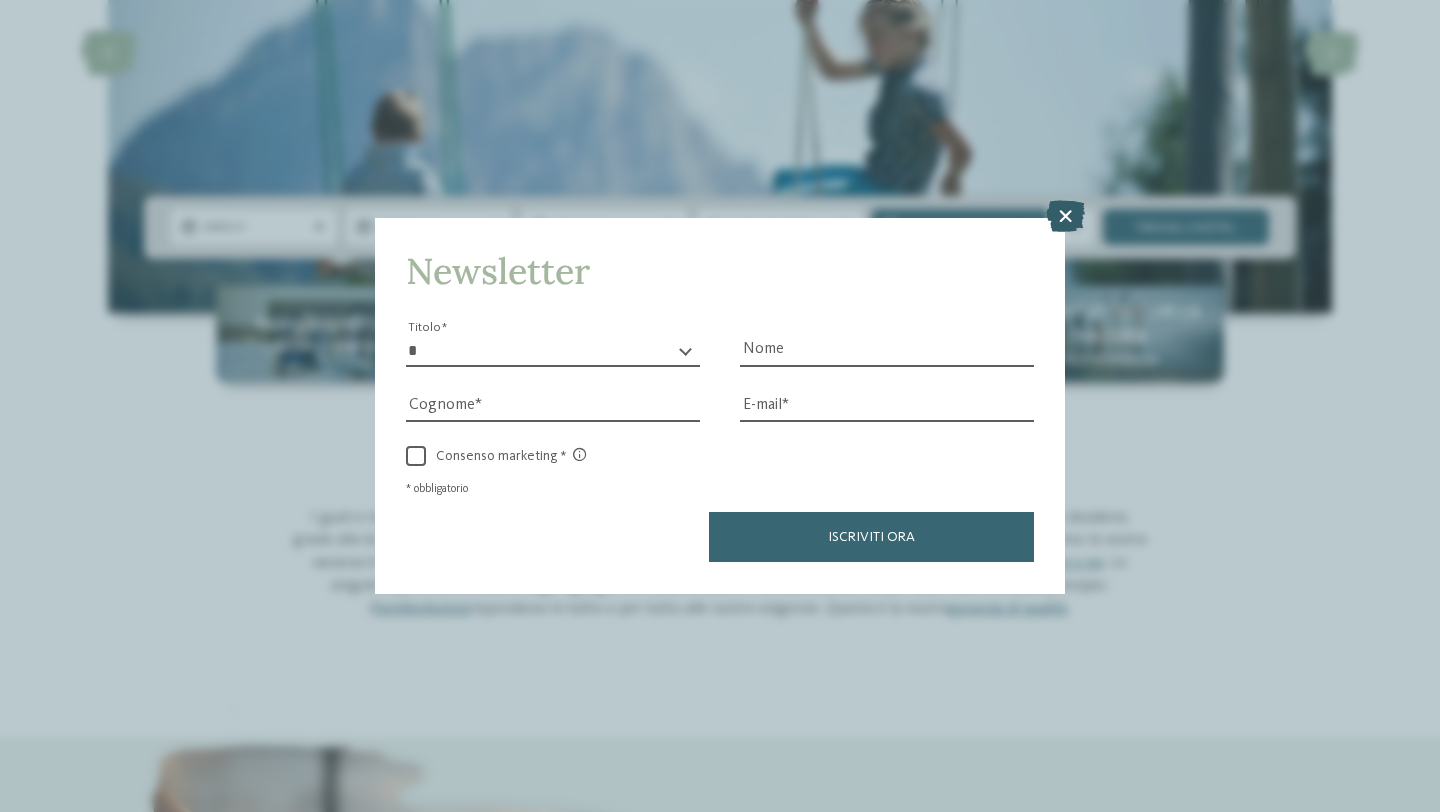 click at bounding box center (1065, 217) 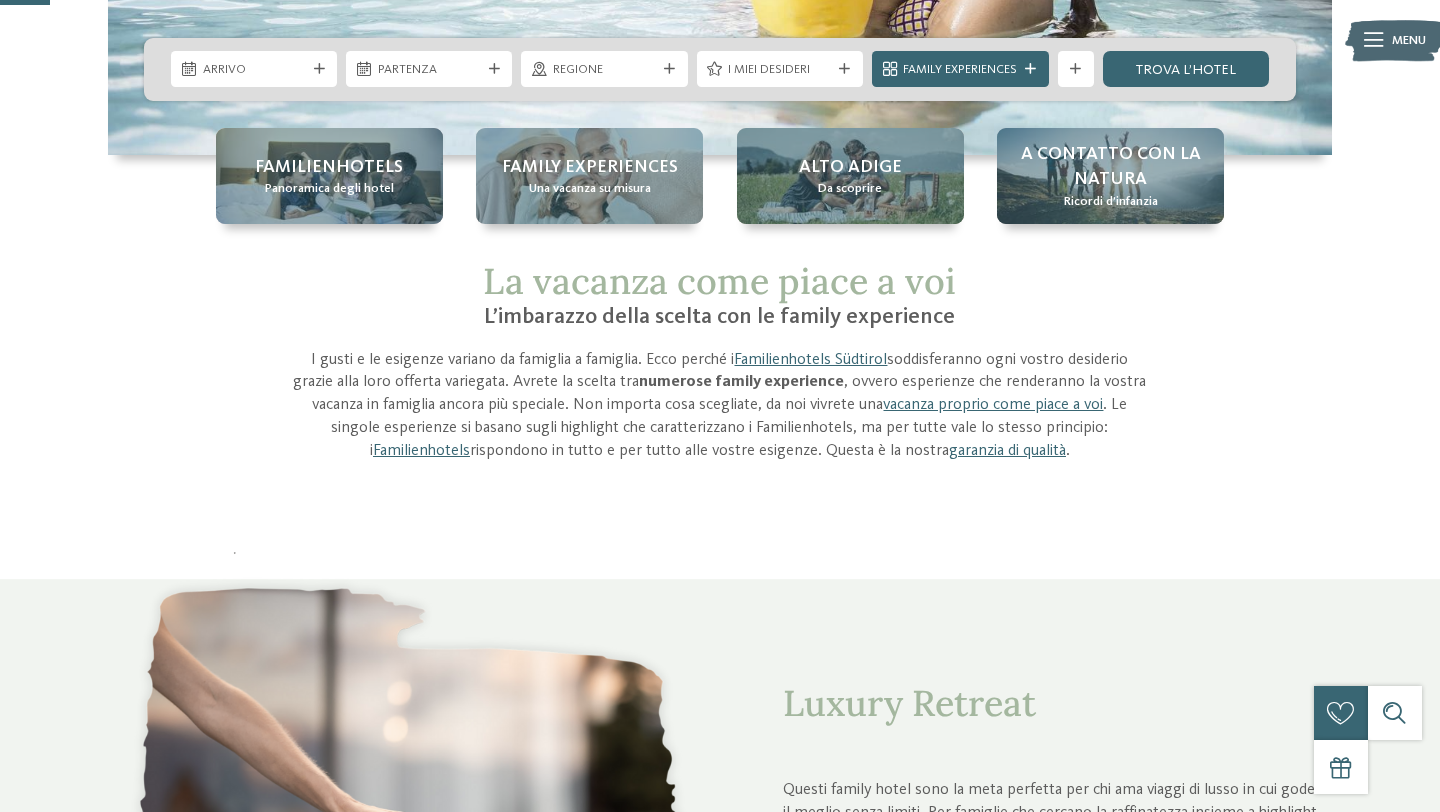 scroll, scrollTop: 0, scrollLeft: 0, axis: both 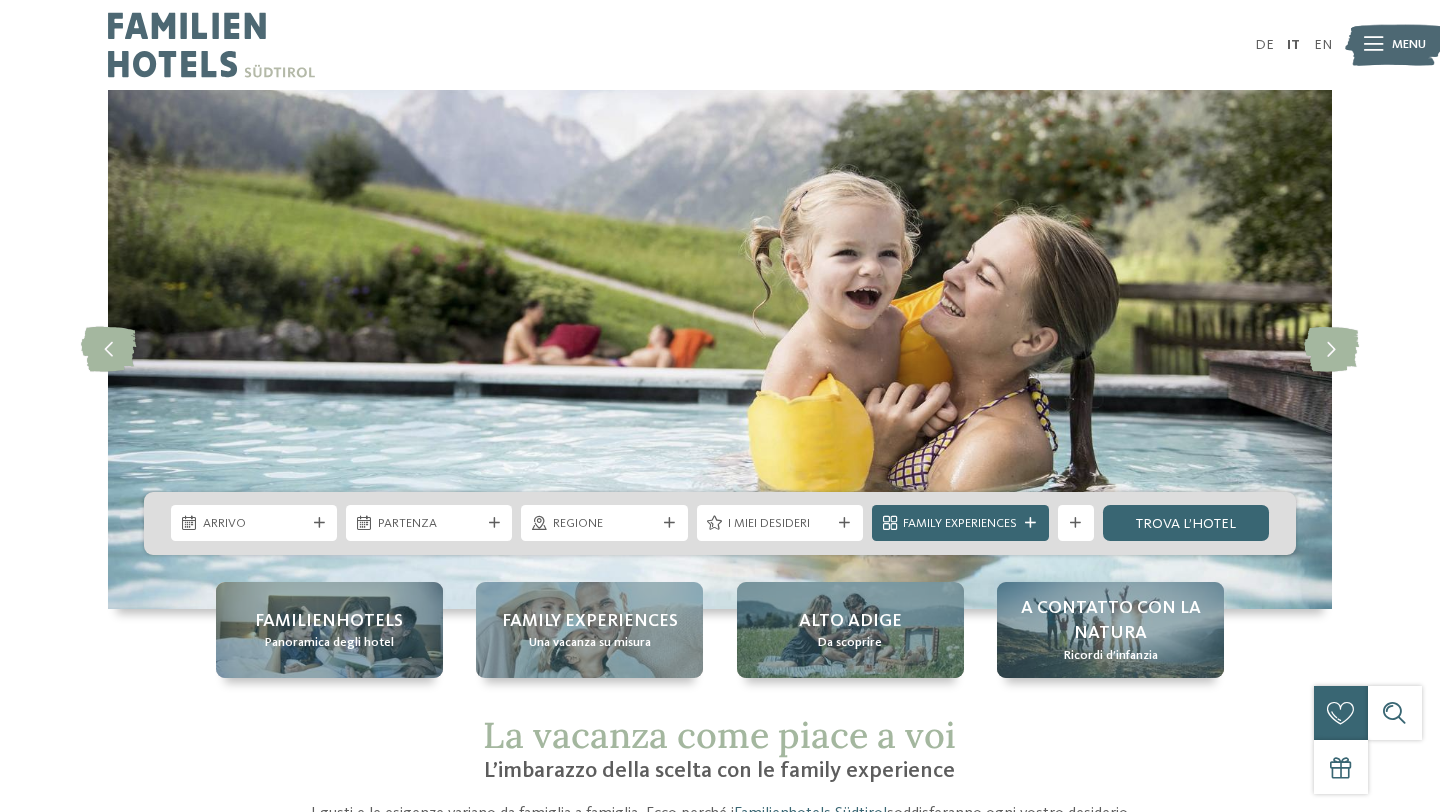 click at bounding box center [211, 45] 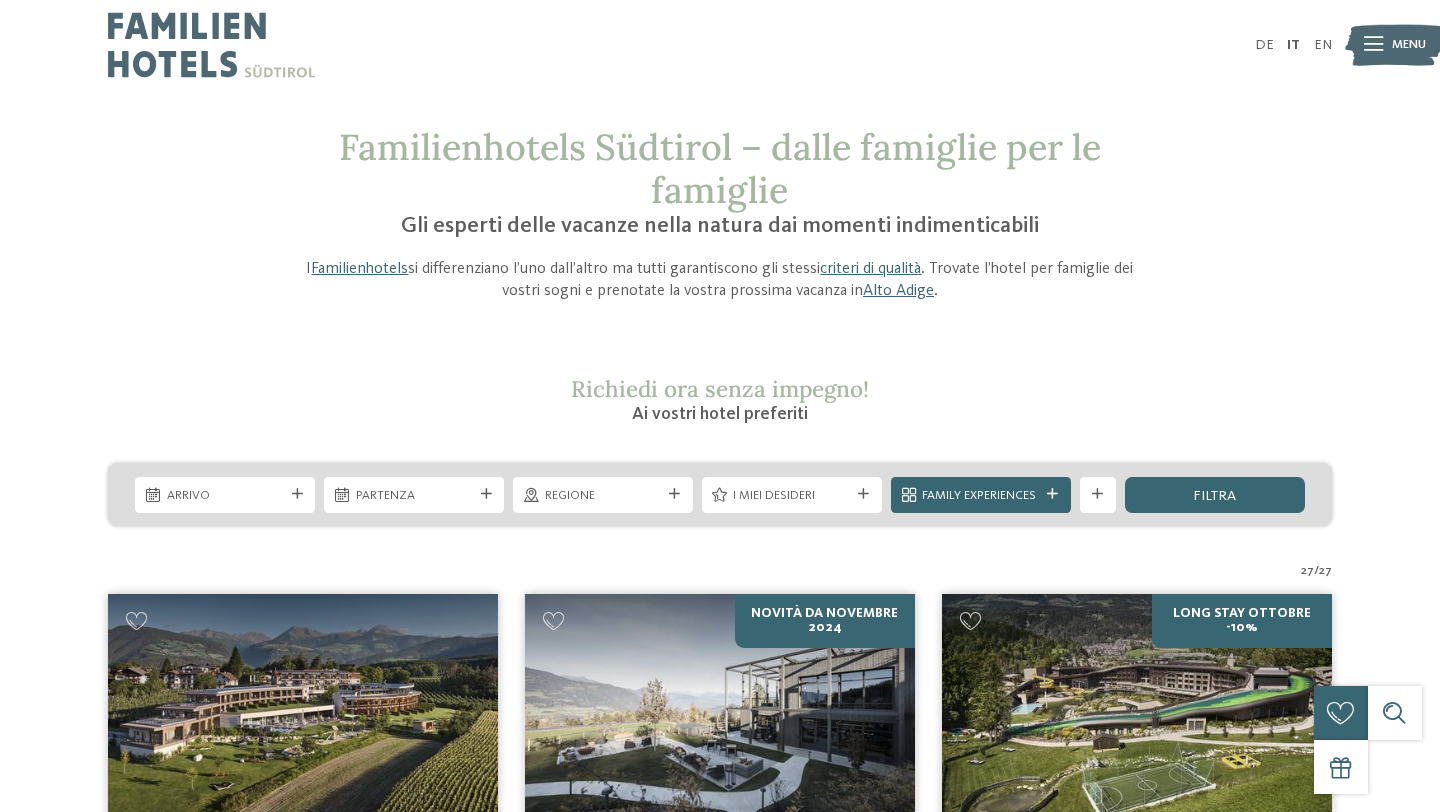 scroll, scrollTop: 317, scrollLeft: 0, axis: vertical 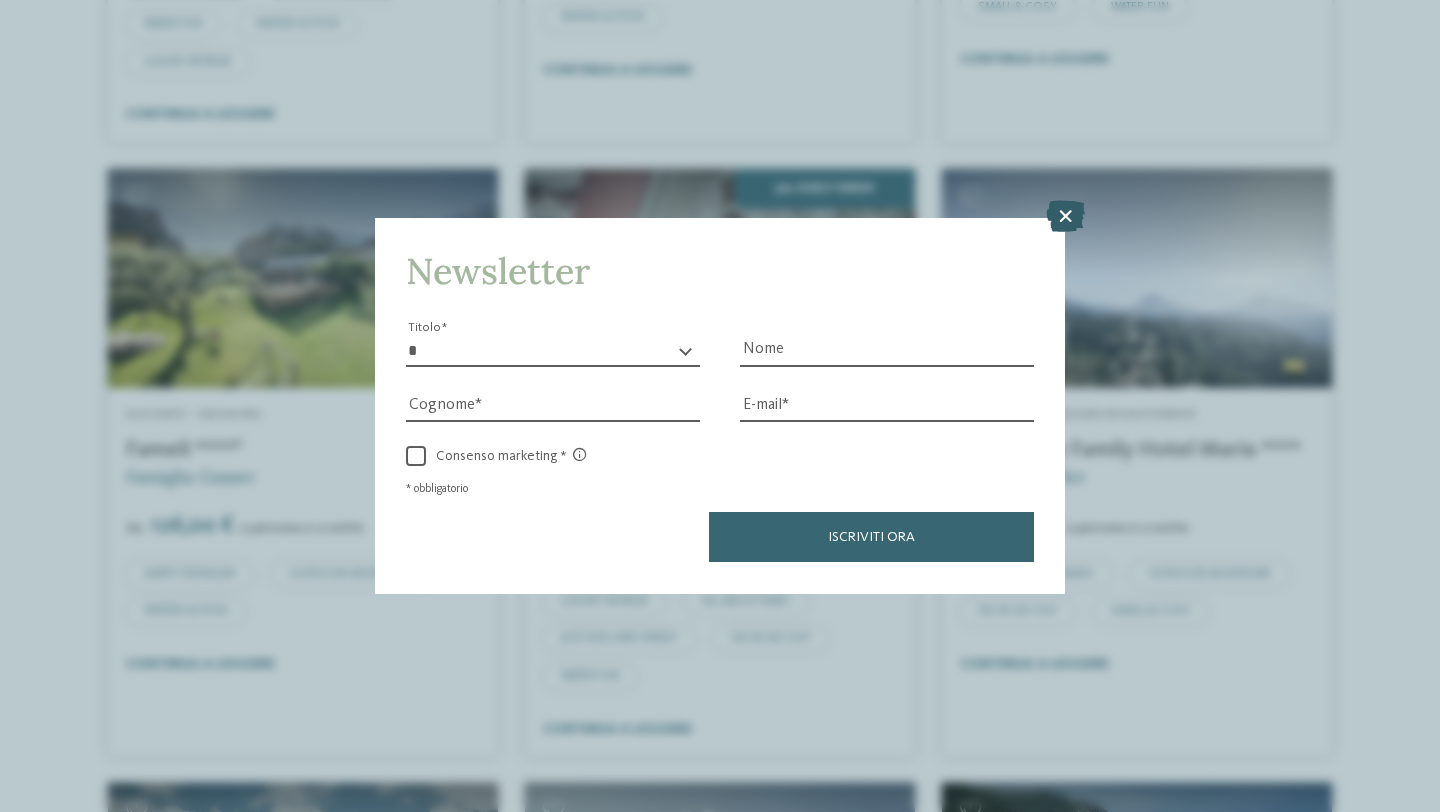 click at bounding box center [1065, 217] 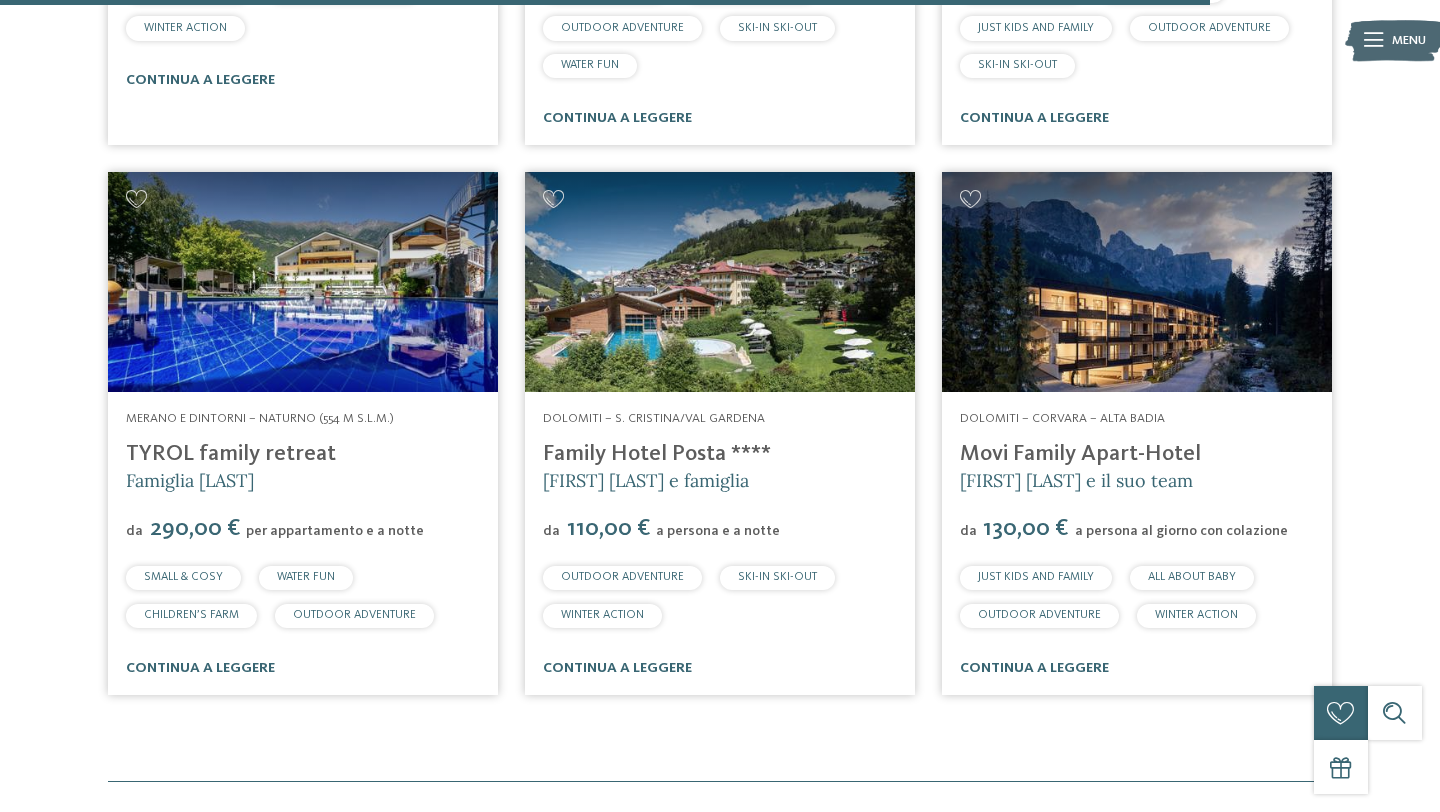 scroll, scrollTop: 5267, scrollLeft: 0, axis: vertical 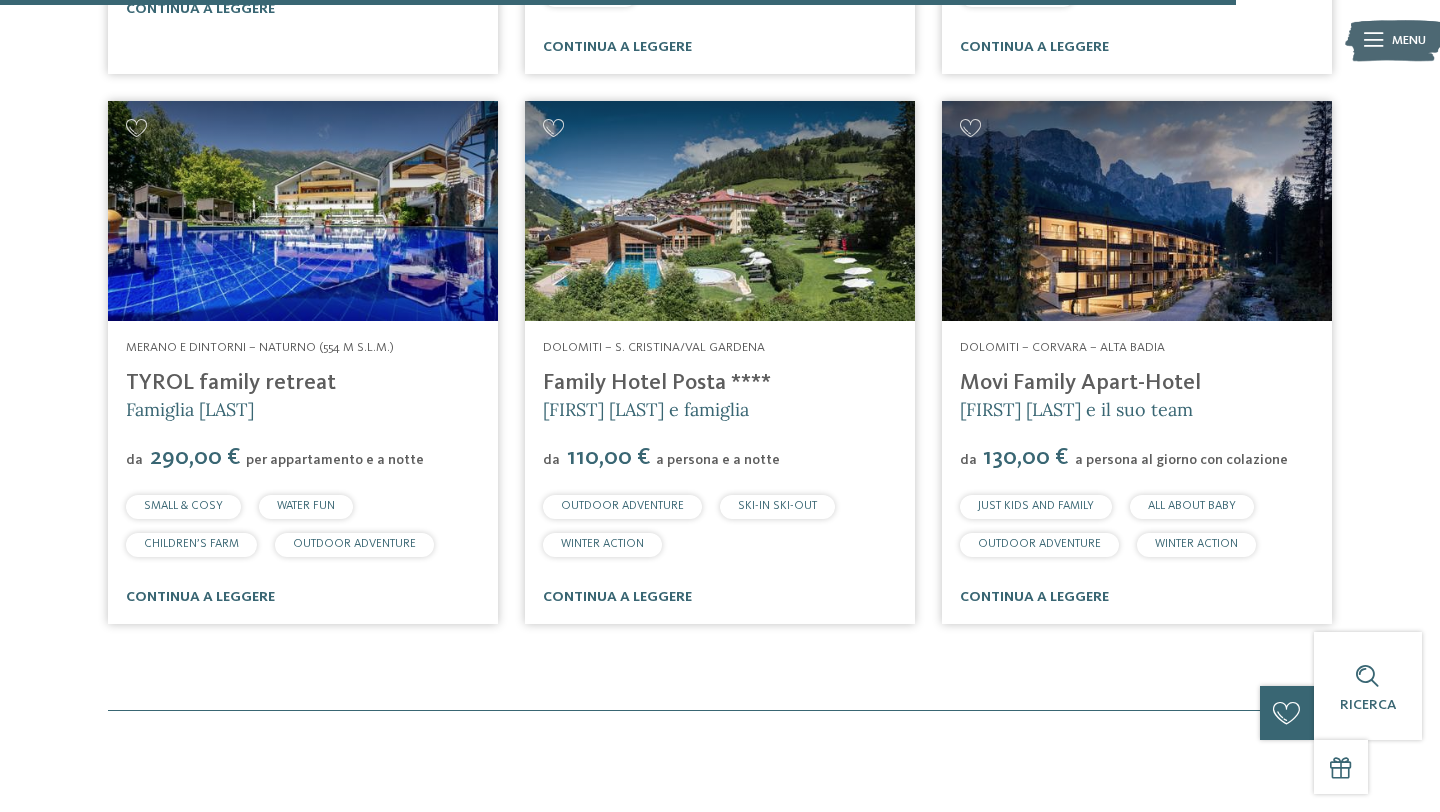 click at bounding box center [720, 210] 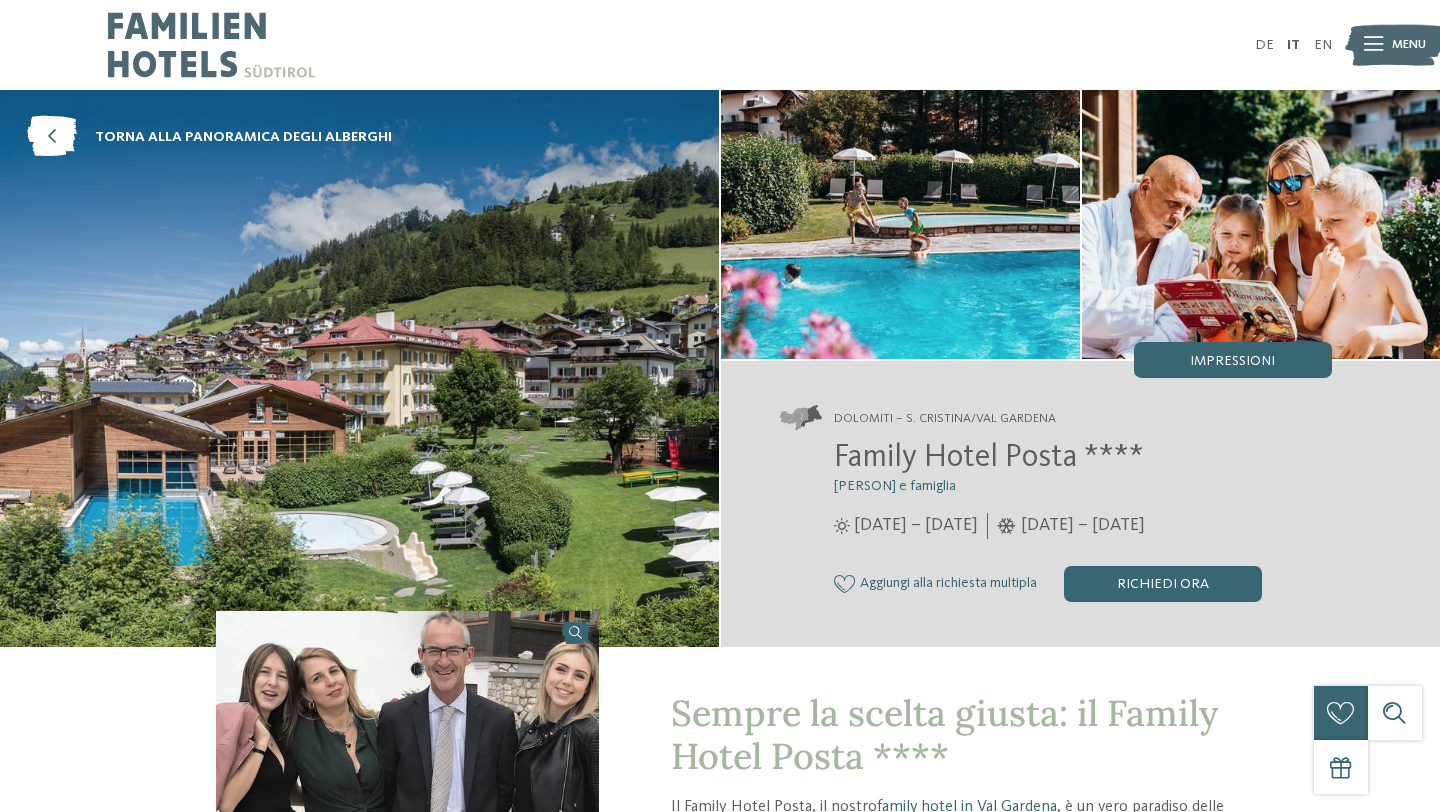 scroll, scrollTop: 0, scrollLeft: 0, axis: both 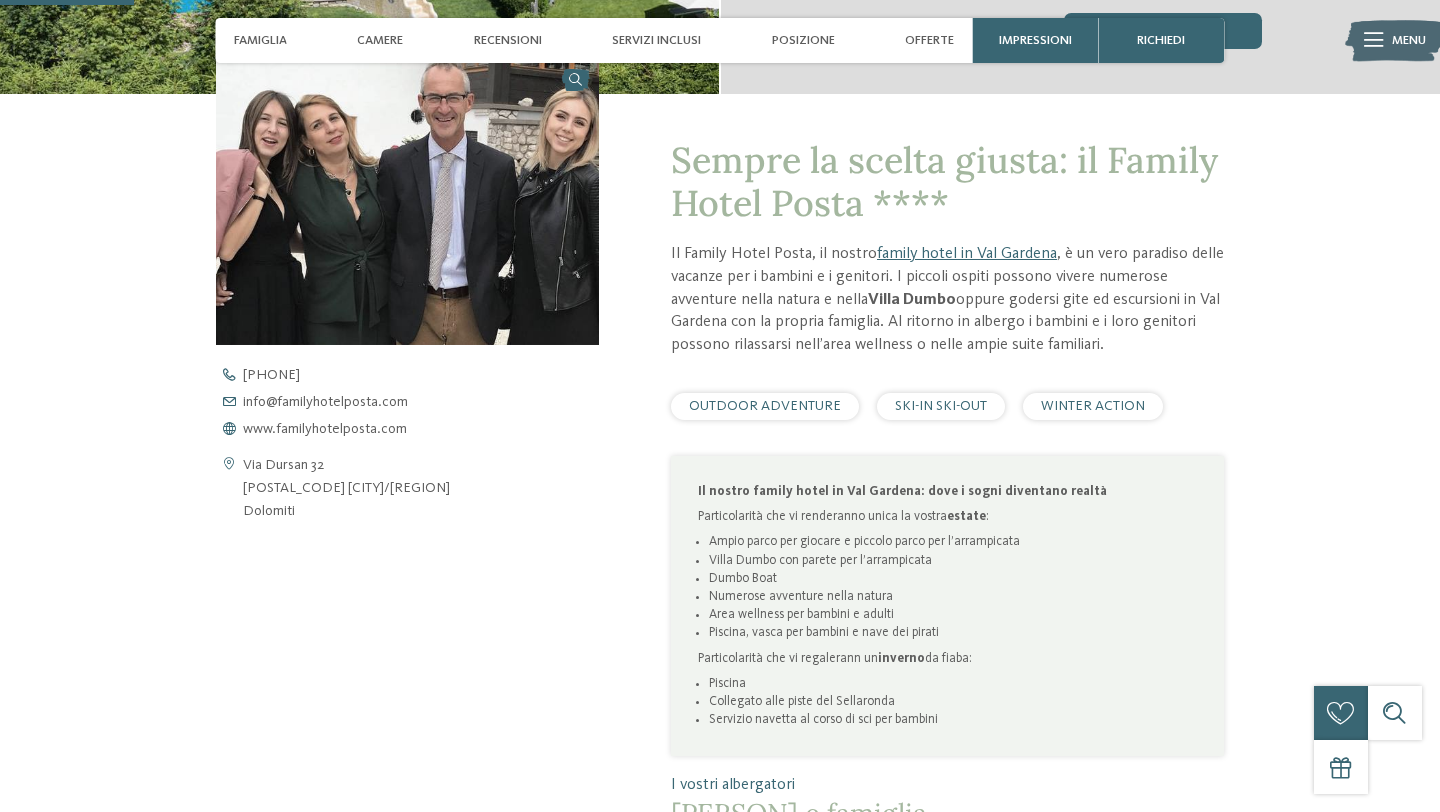 click on "OUTDOOR ADVENTURE" at bounding box center (765, 406) 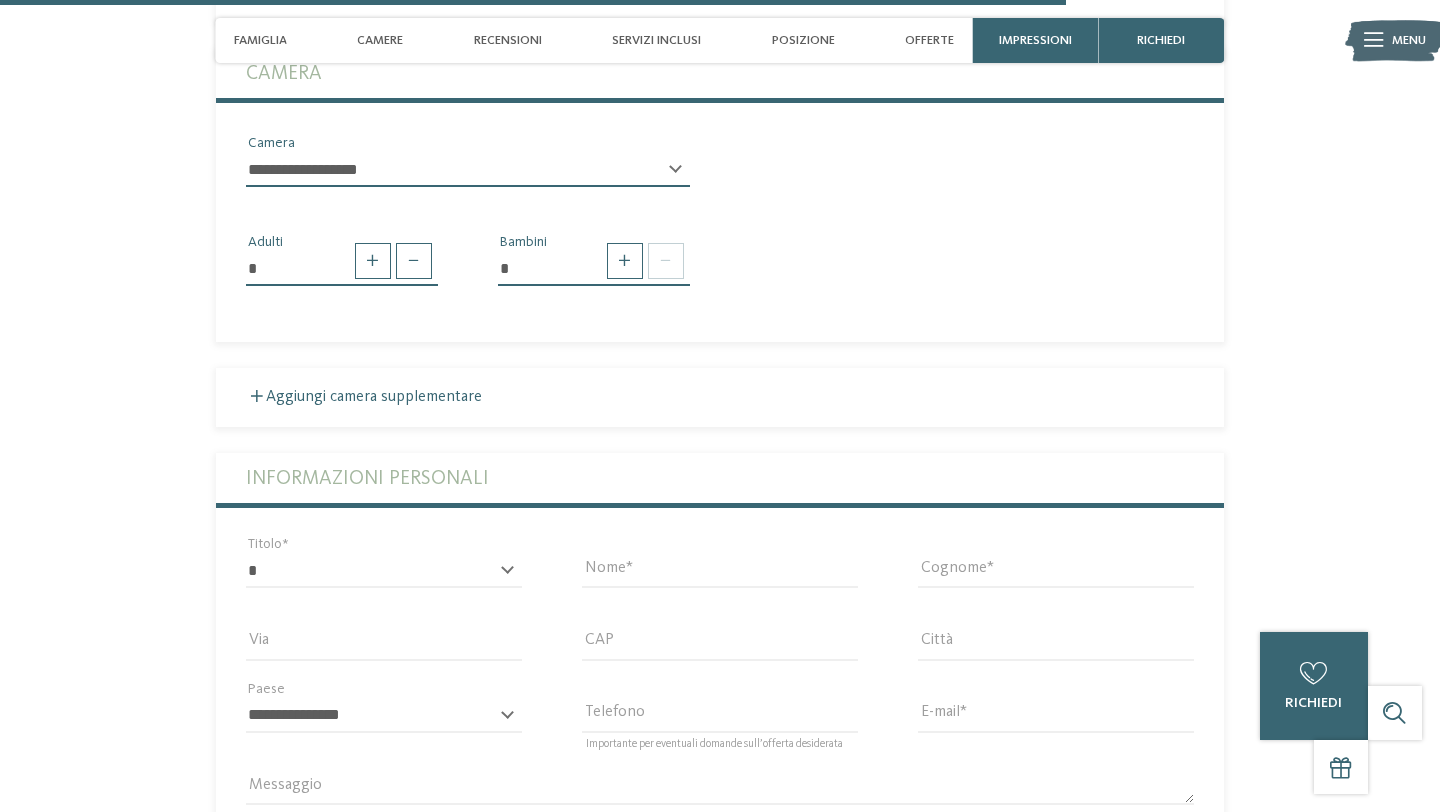 scroll, scrollTop: 4633, scrollLeft: 0, axis: vertical 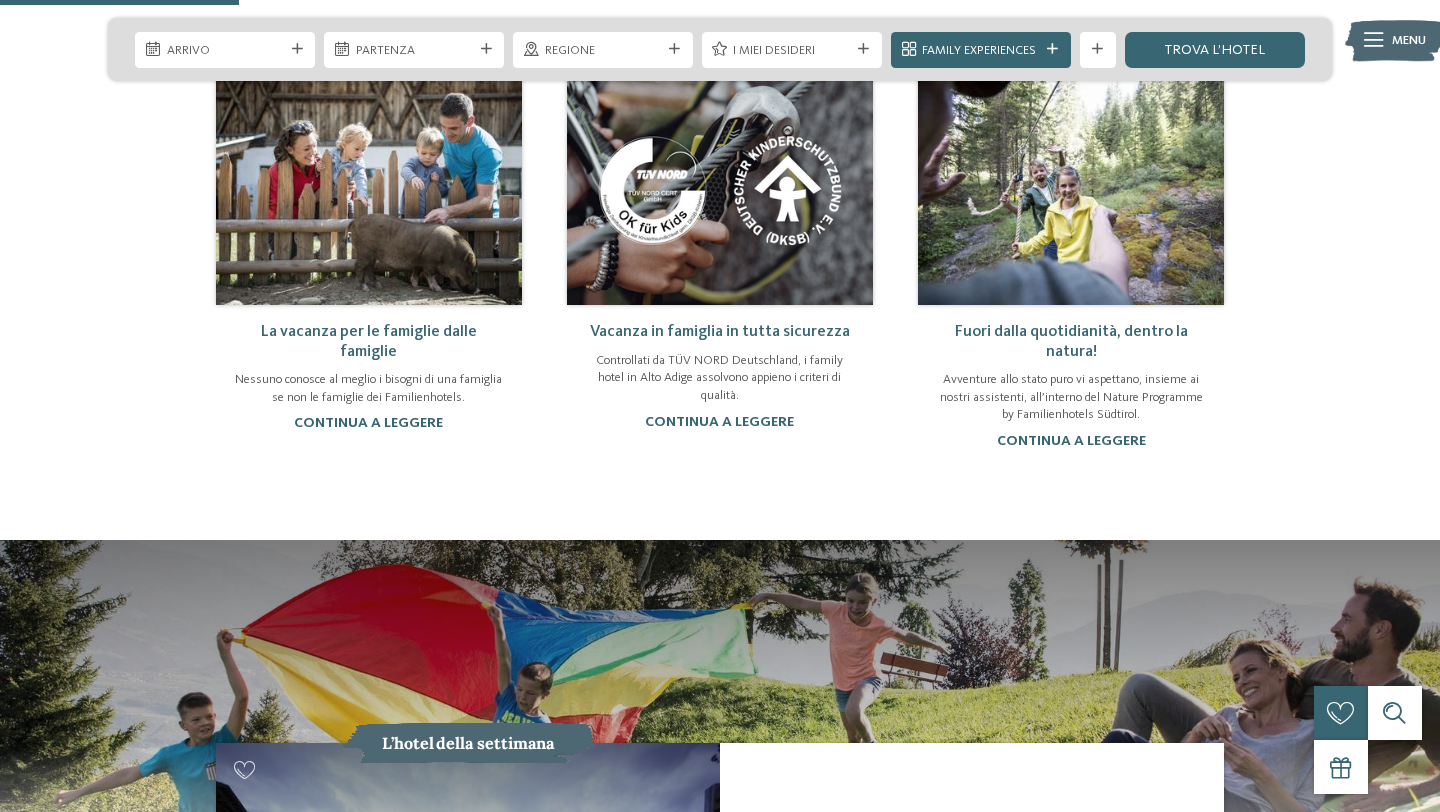 click at bounding box center (369, 190) 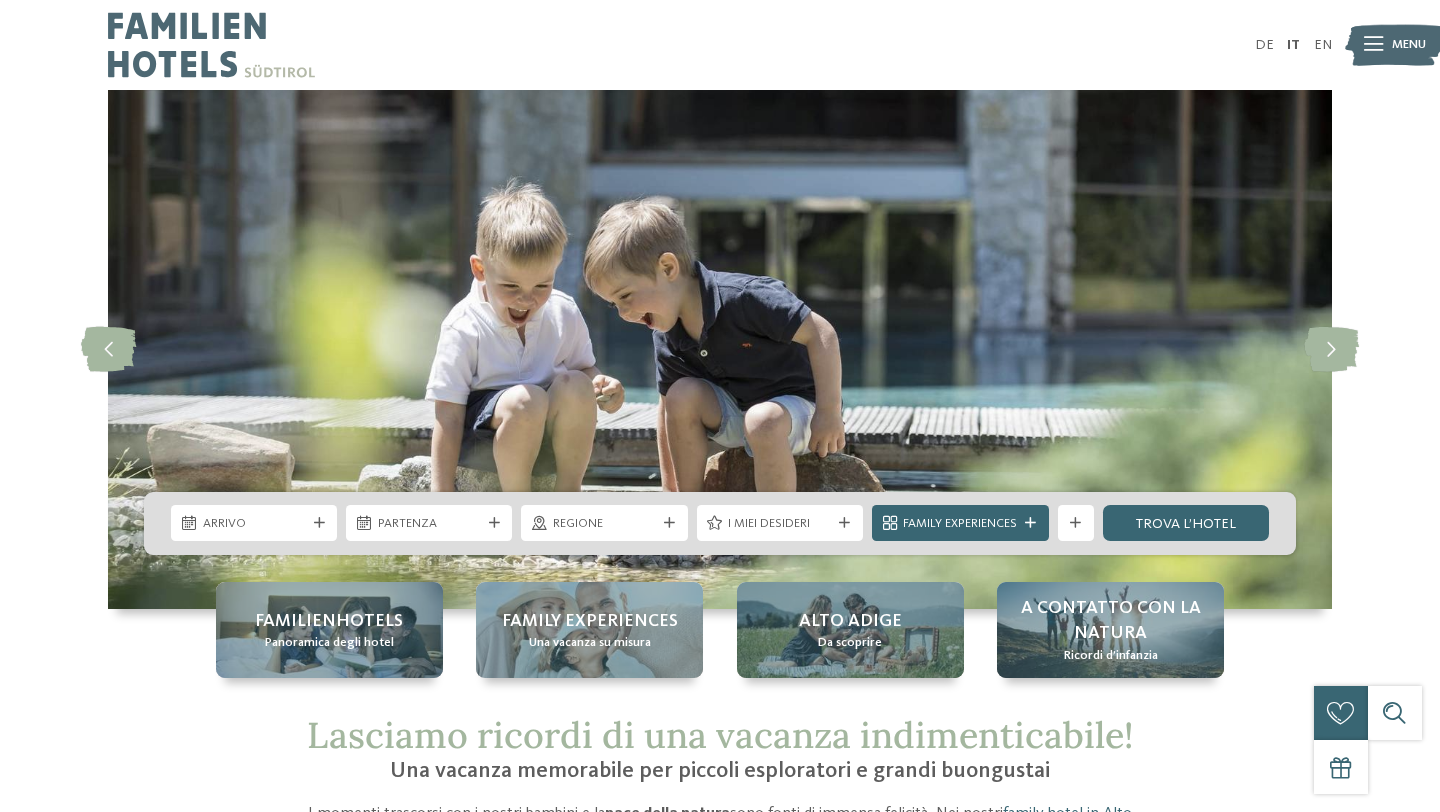 scroll, scrollTop: 0, scrollLeft: 0, axis: both 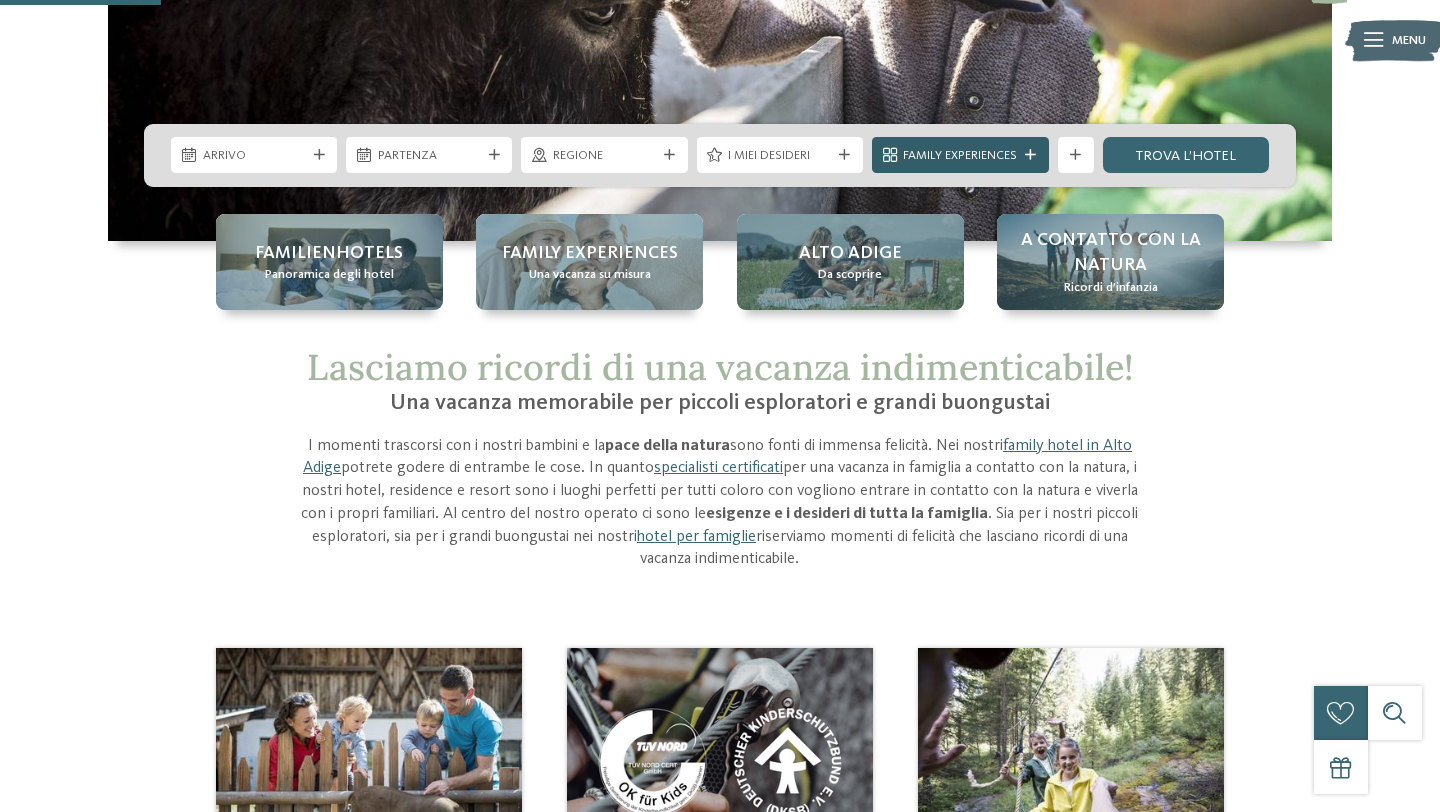 click on "Family Experiences" at bounding box center (960, 156) 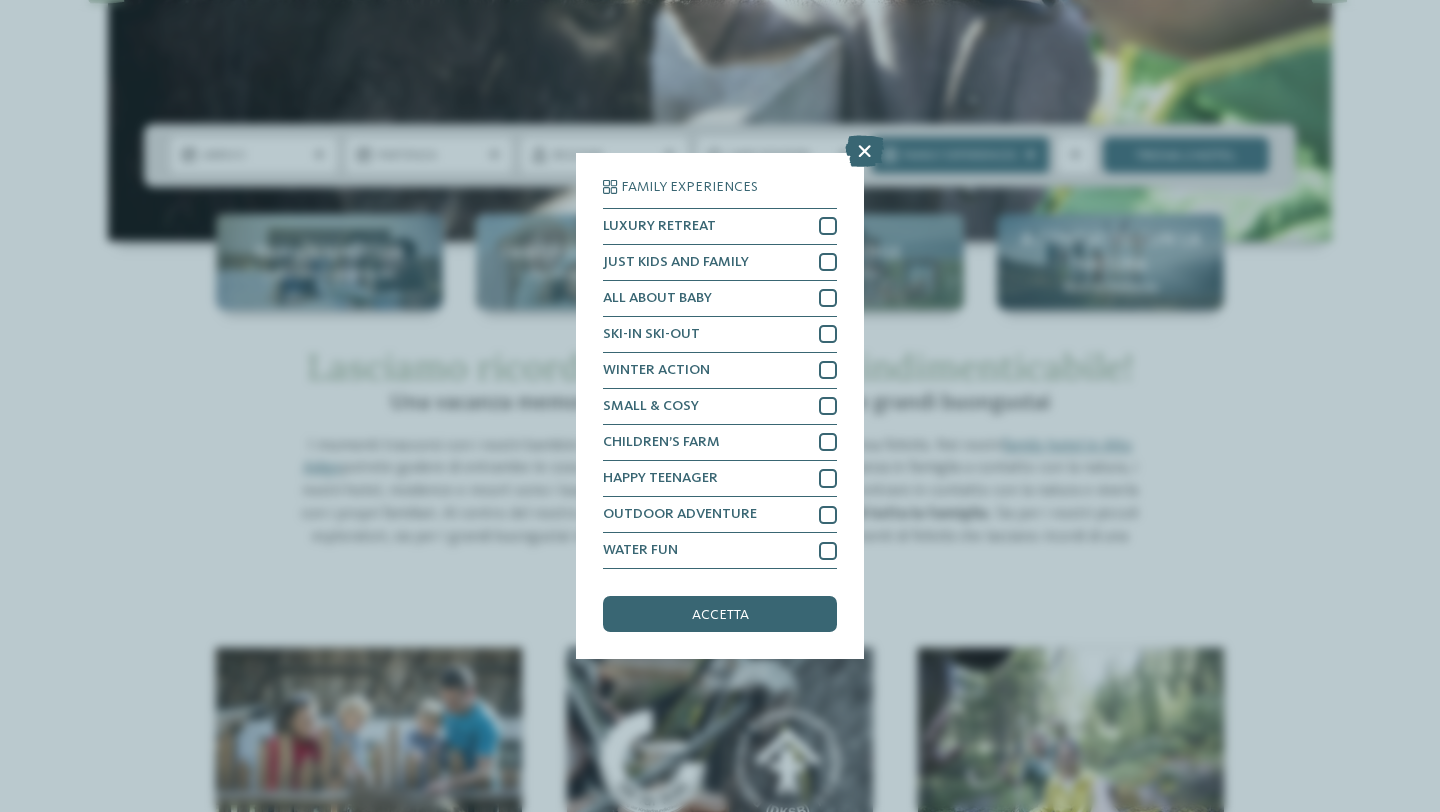 click on "Family Experiences
LUXURY RETREAT
JUST KIDS AND FAMILY" at bounding box center (720, 406) 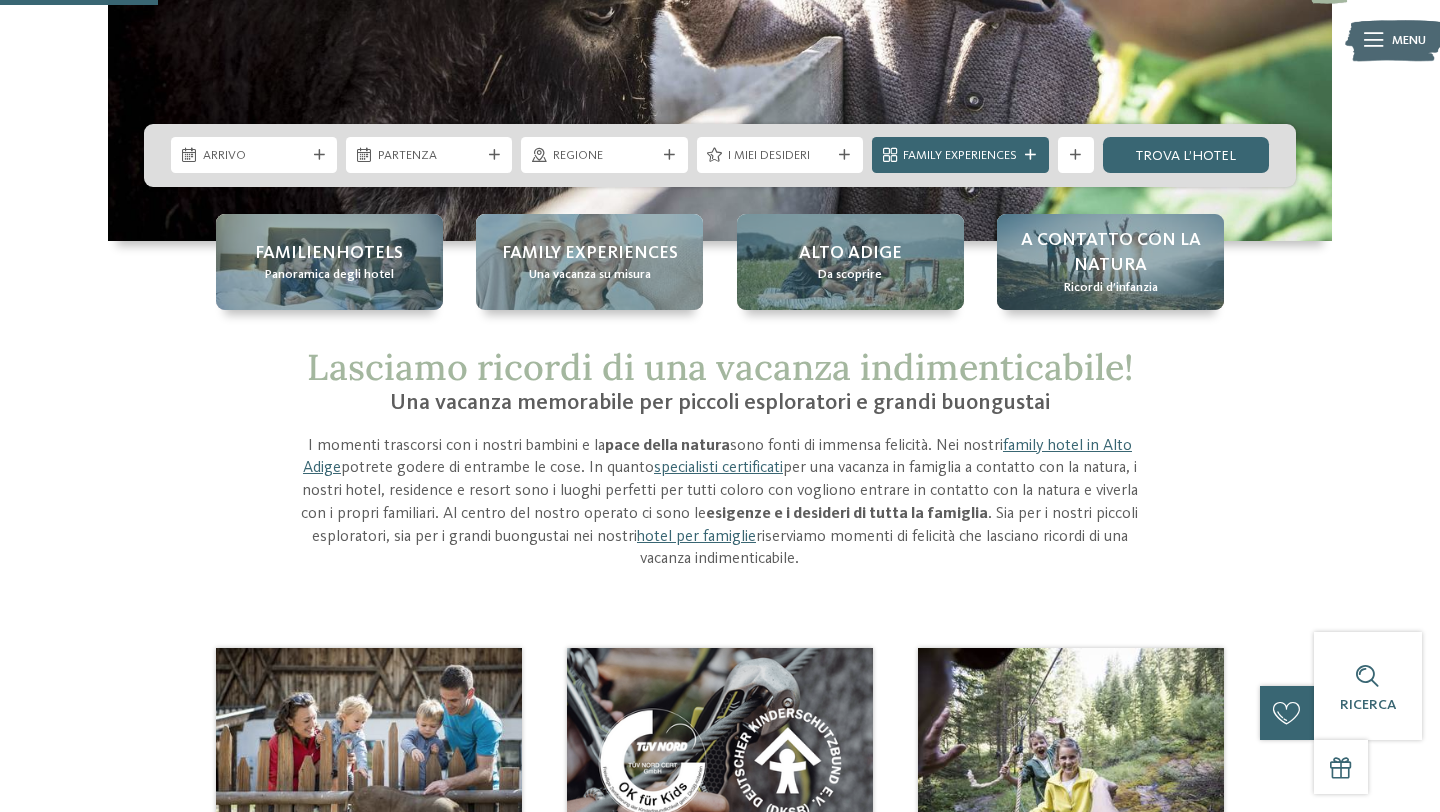 scroll, scrollTop: 0, scrollLeft: 0, axis: both 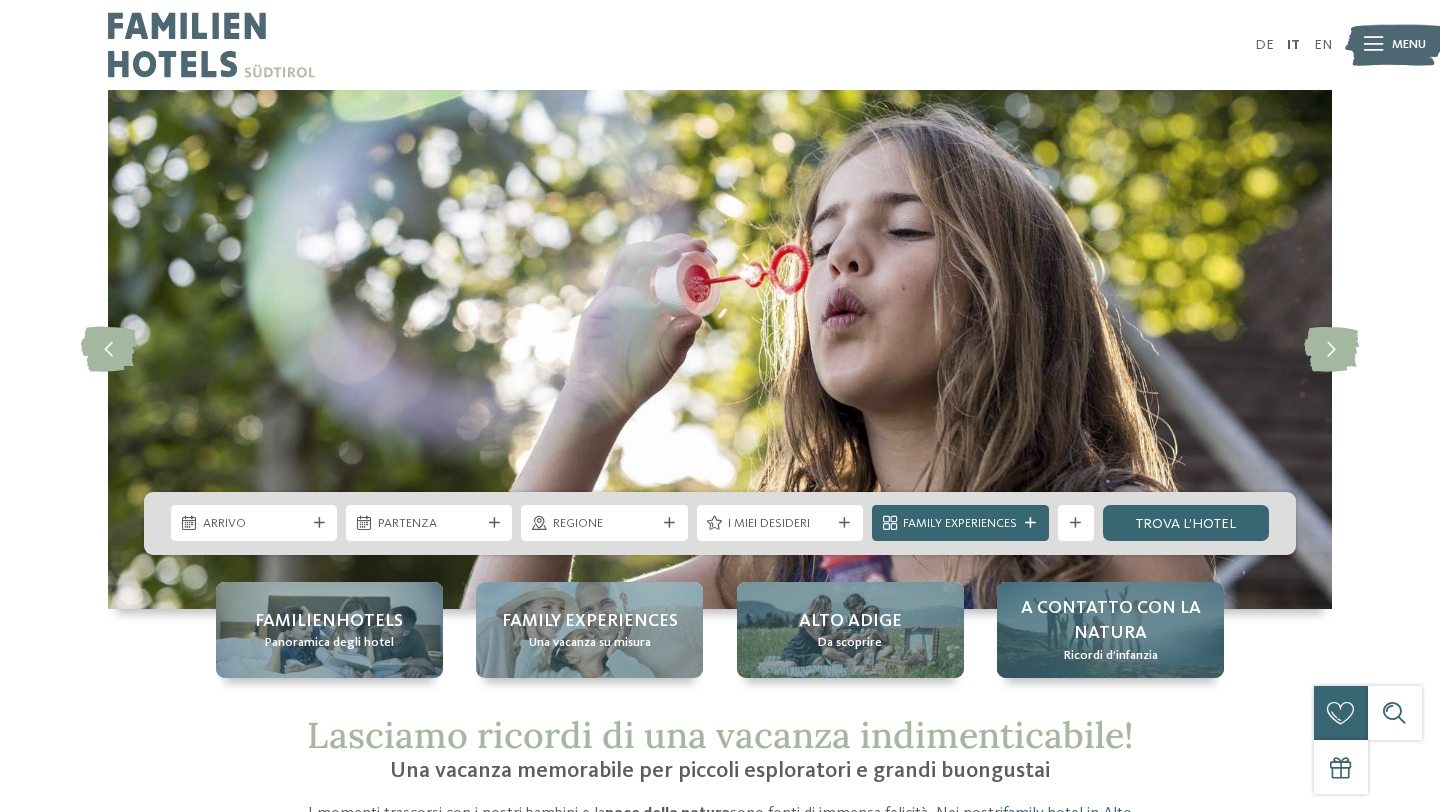 click on "A contatto con la natura" at bounding box center (1110, 621) 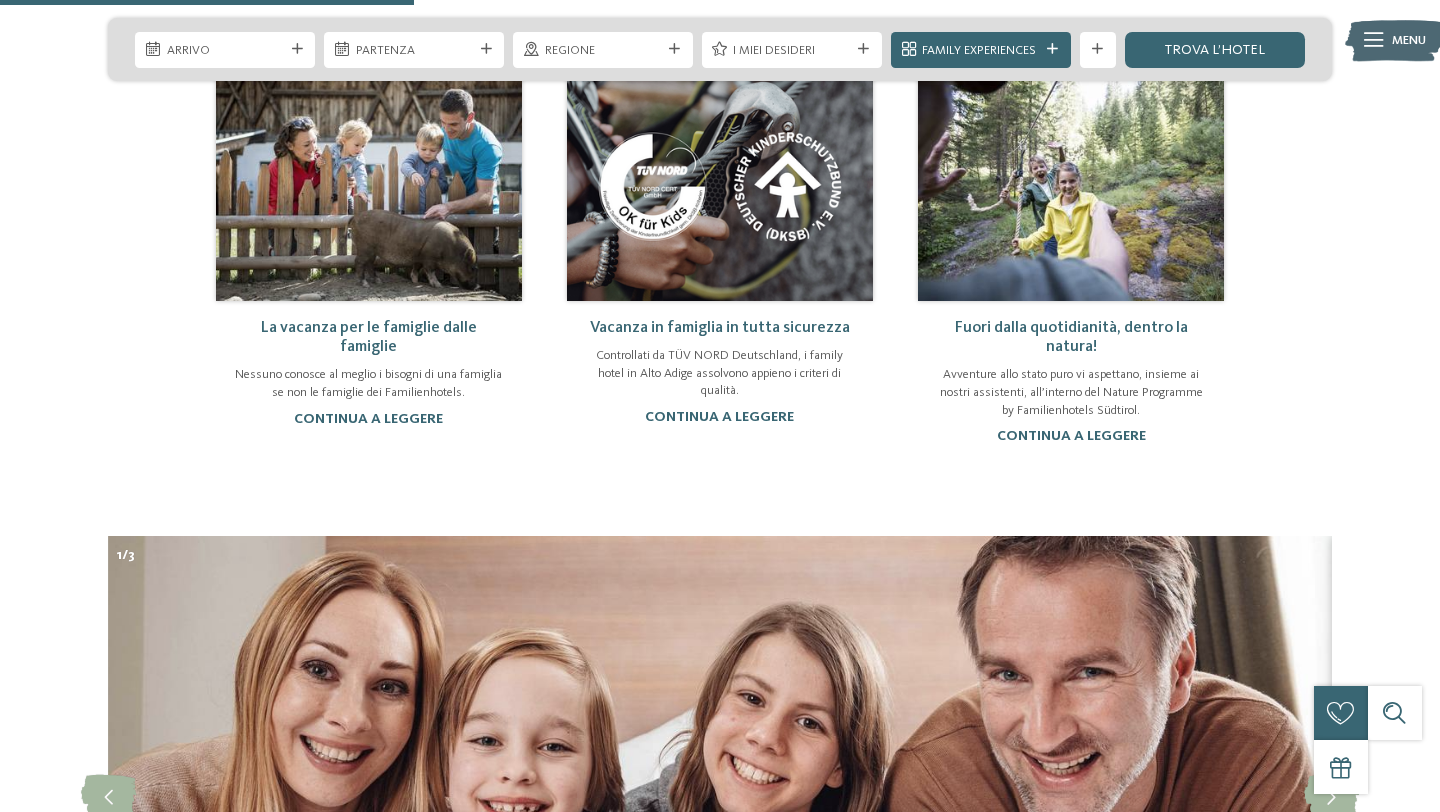 scroll, scrollTop: 942, scrollLeft: 0, axis: vertical 